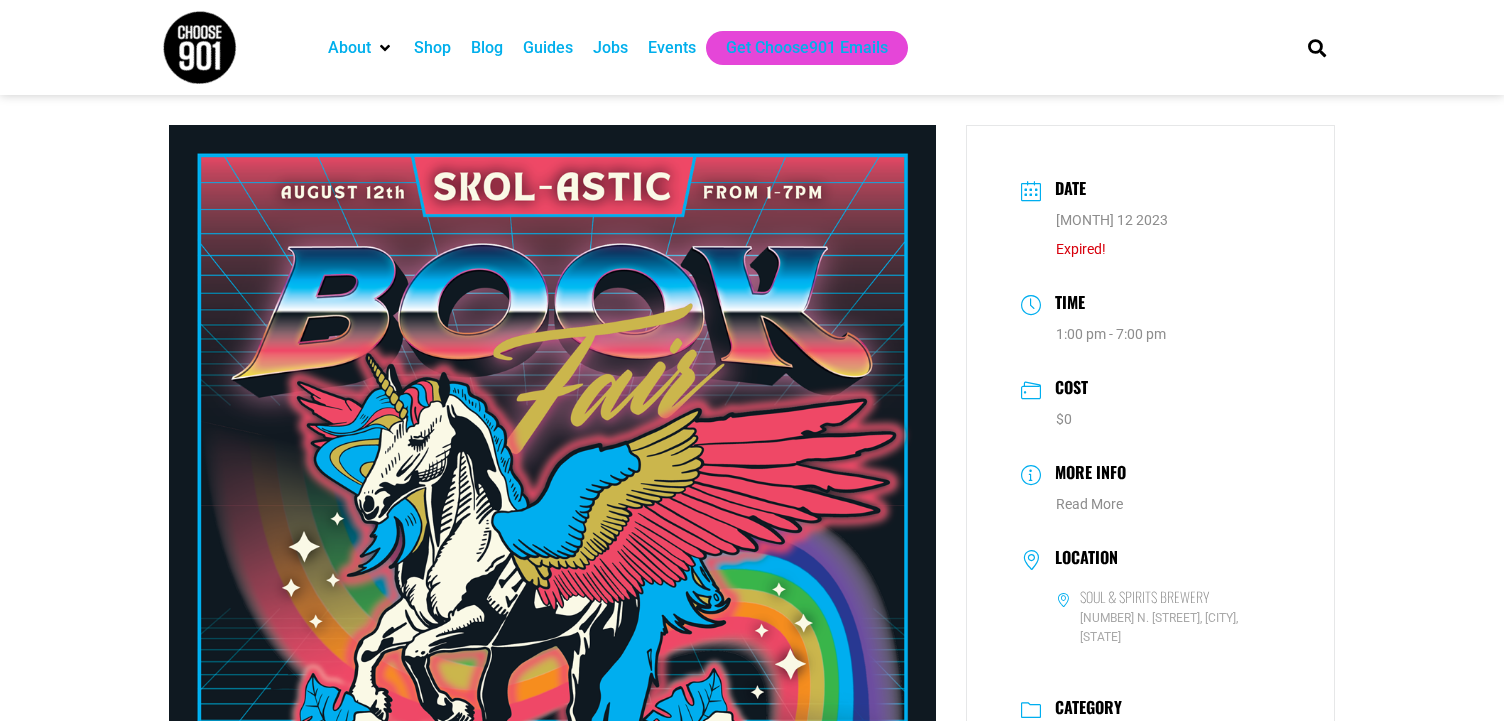 scroll, scrollTop: 0, scrollLeft: 0, axis: both 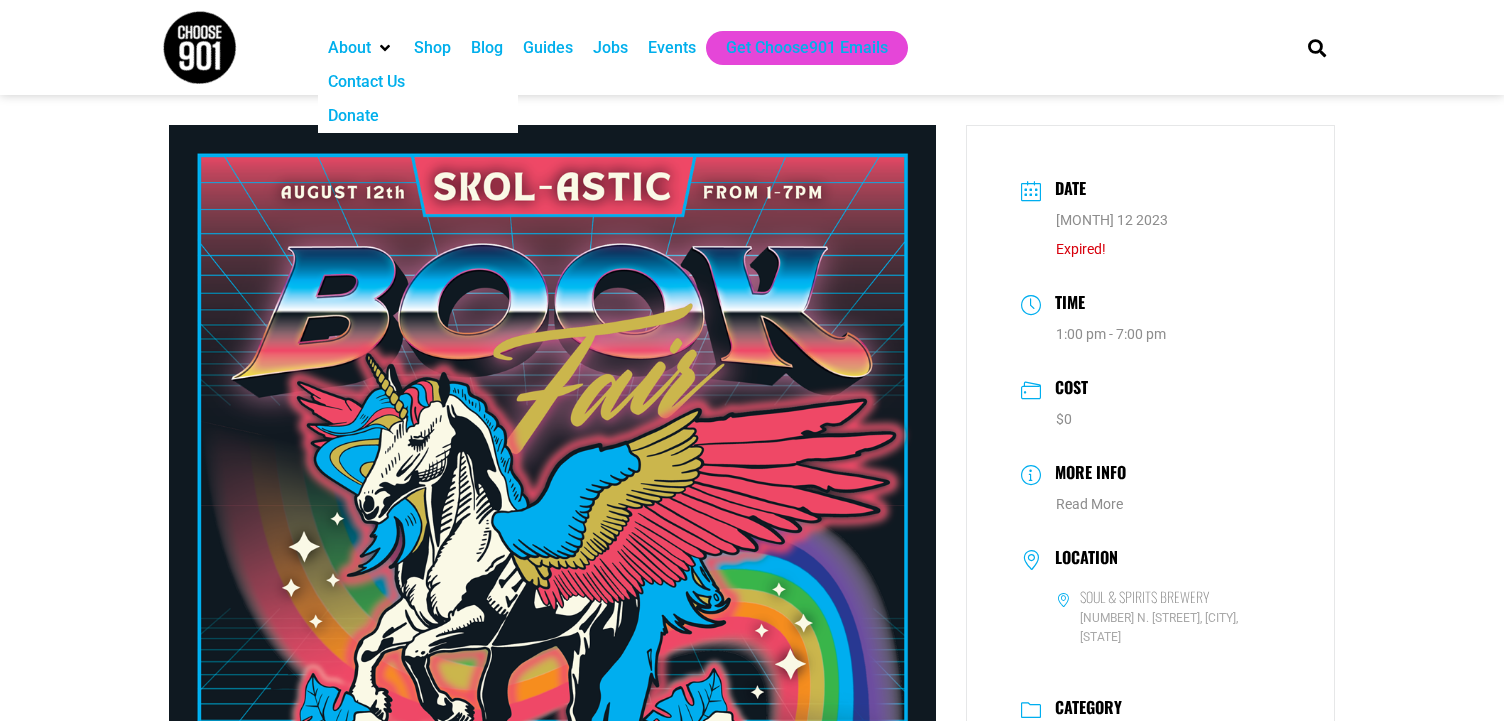 click at bounding box center [199, 47] 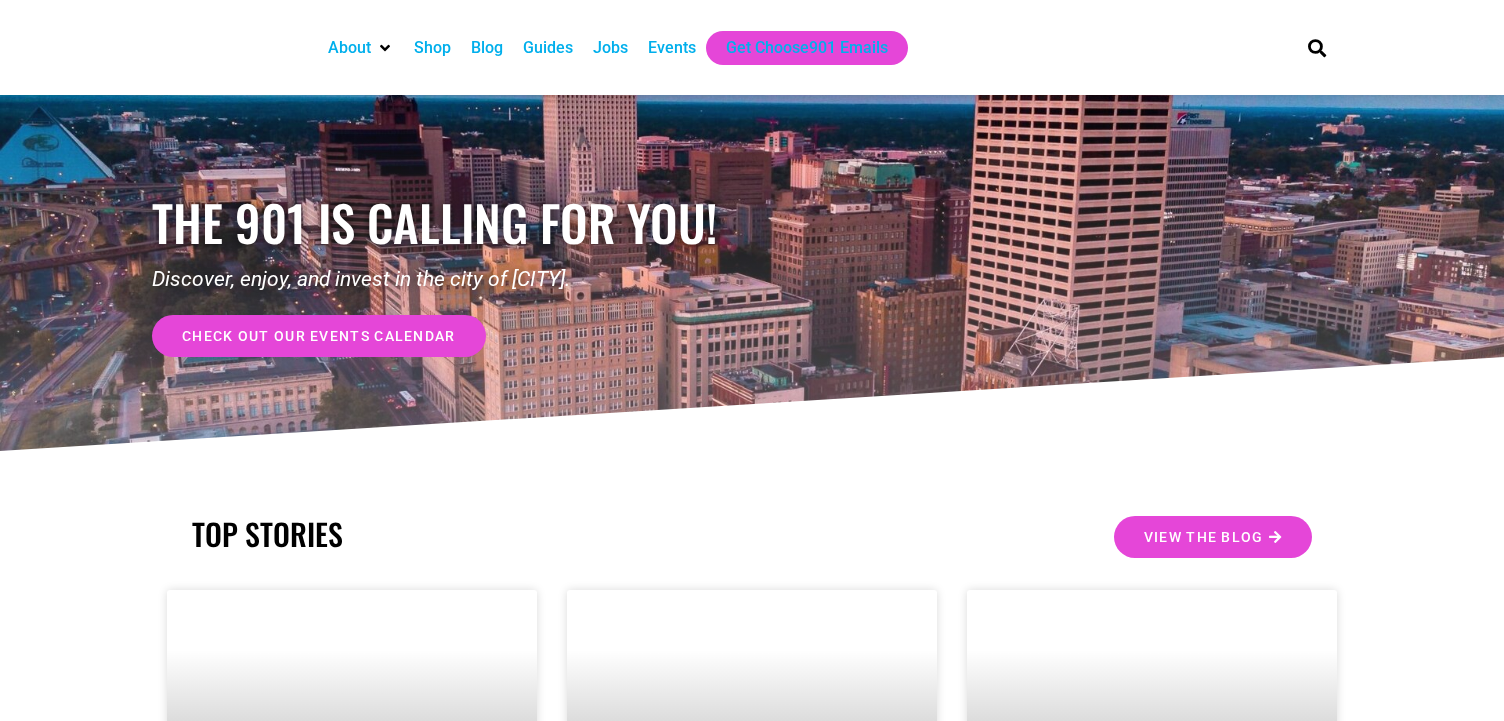 scroll, scrollTop: 0, scrollLeft: 0, axis: both 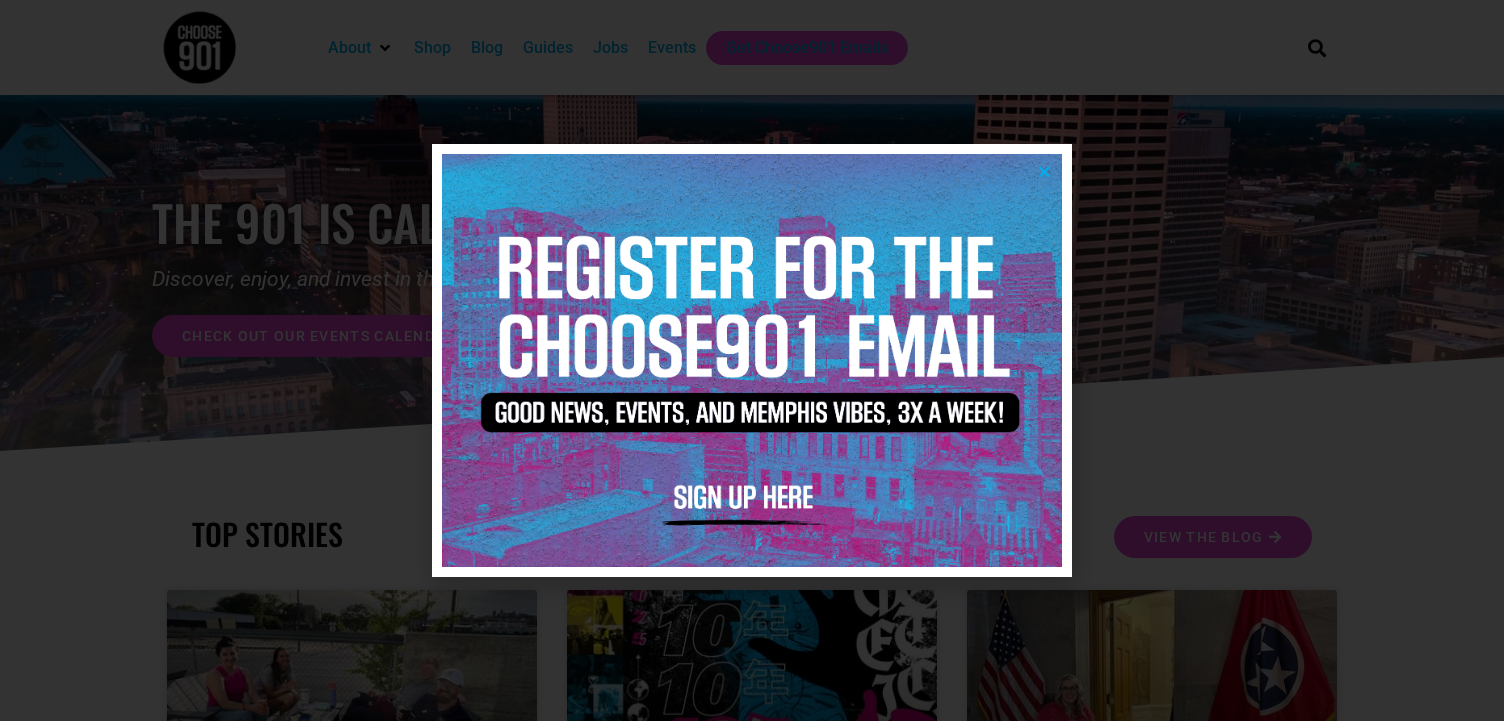 click at bounding box center [752, 360] 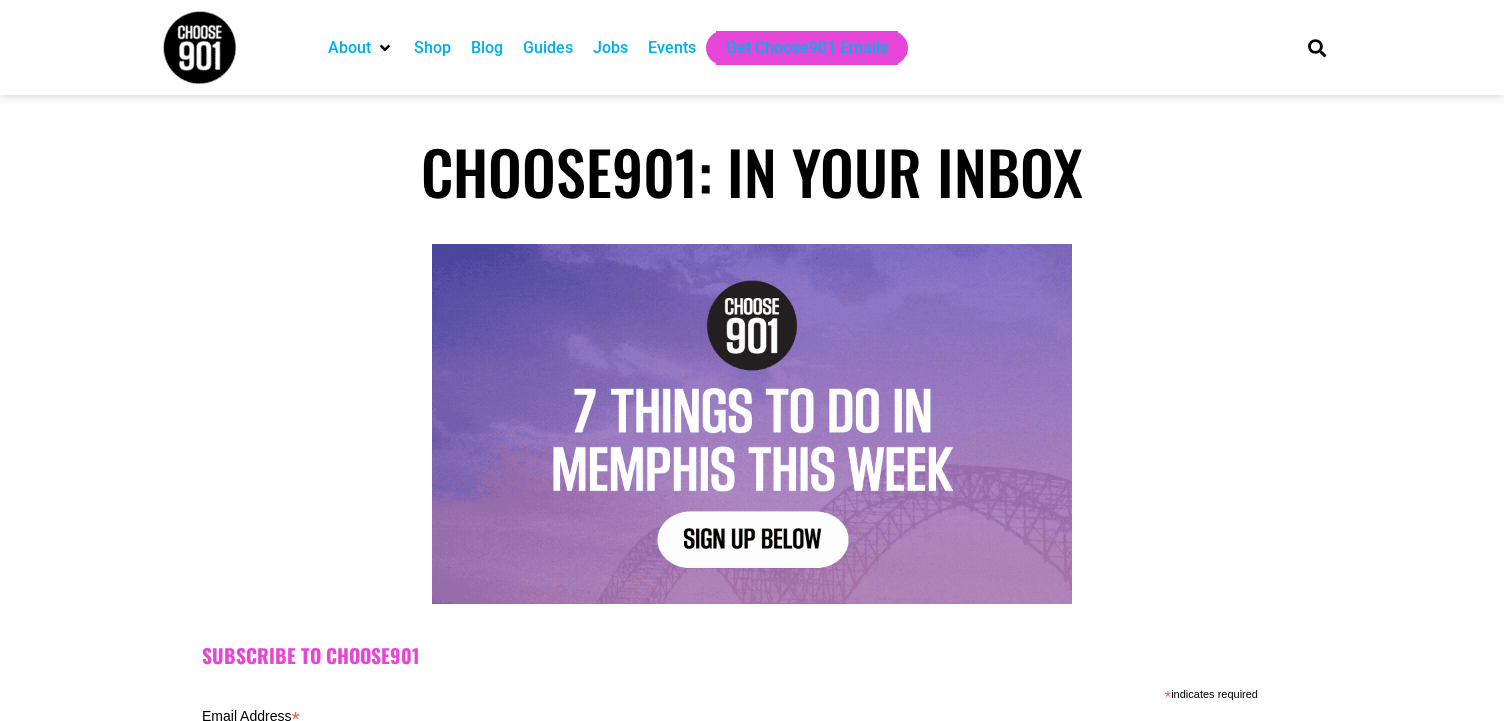 scroll, scrollTop: 1, scrollLeft: 0, axis: vertical 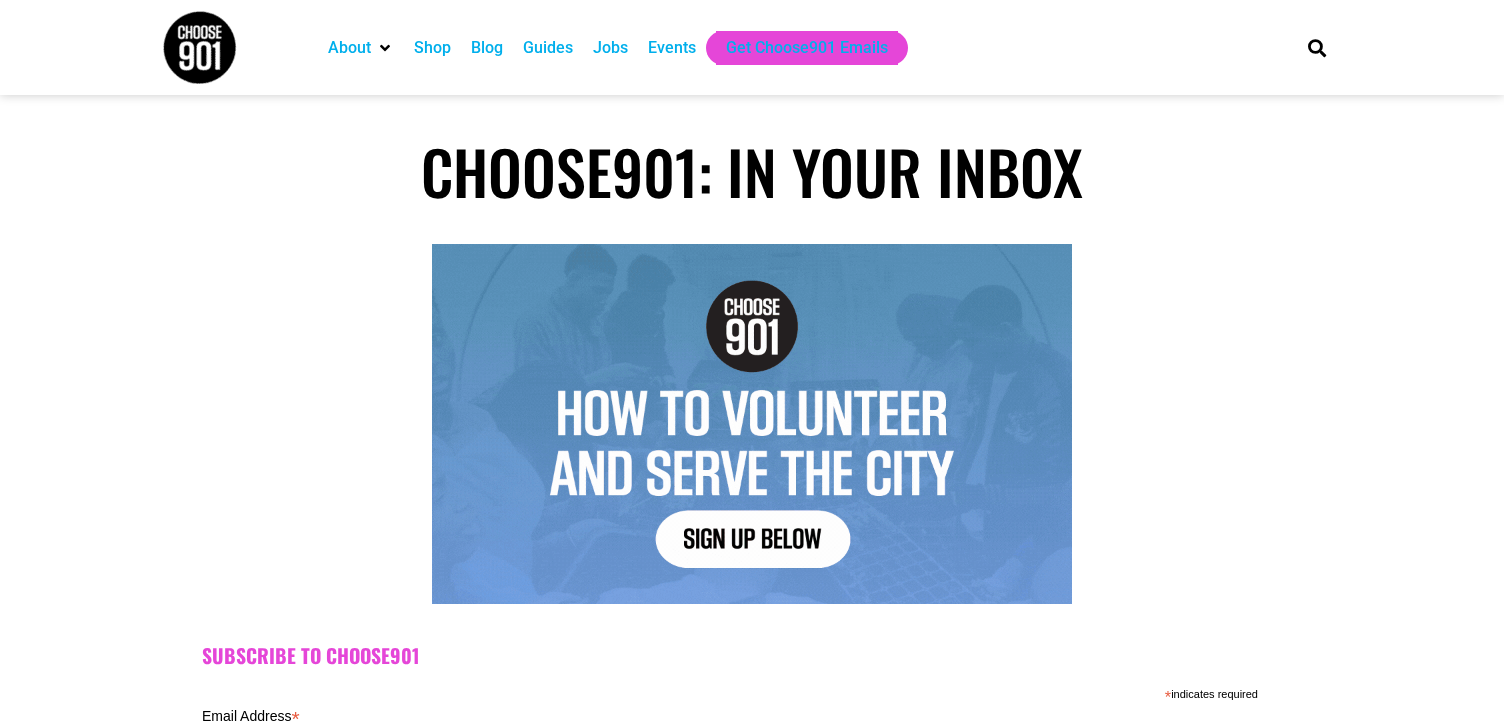 click at bounding box center (199, 47) 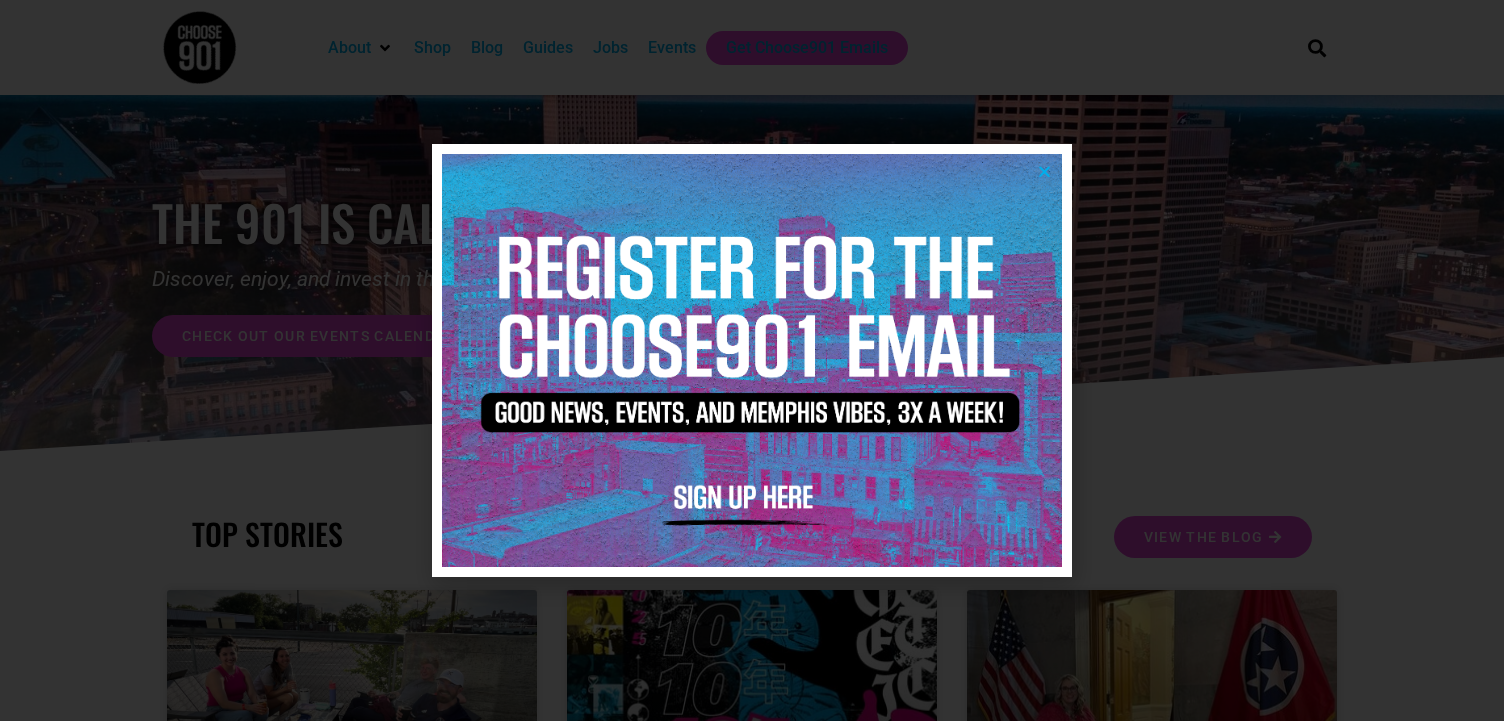 scroll, scrollTop: 0, scrollLeft: 0, axis: both 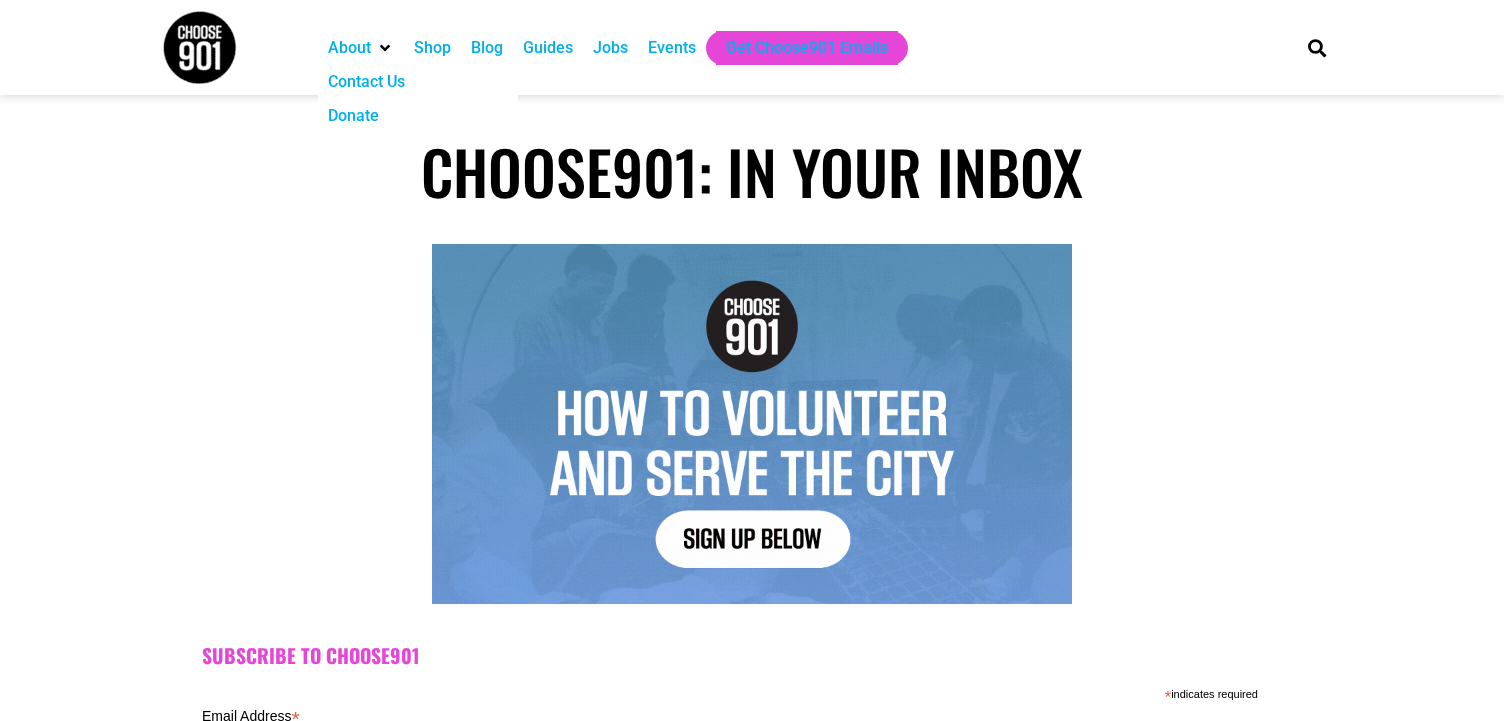 click at bounding box center (199, 47) 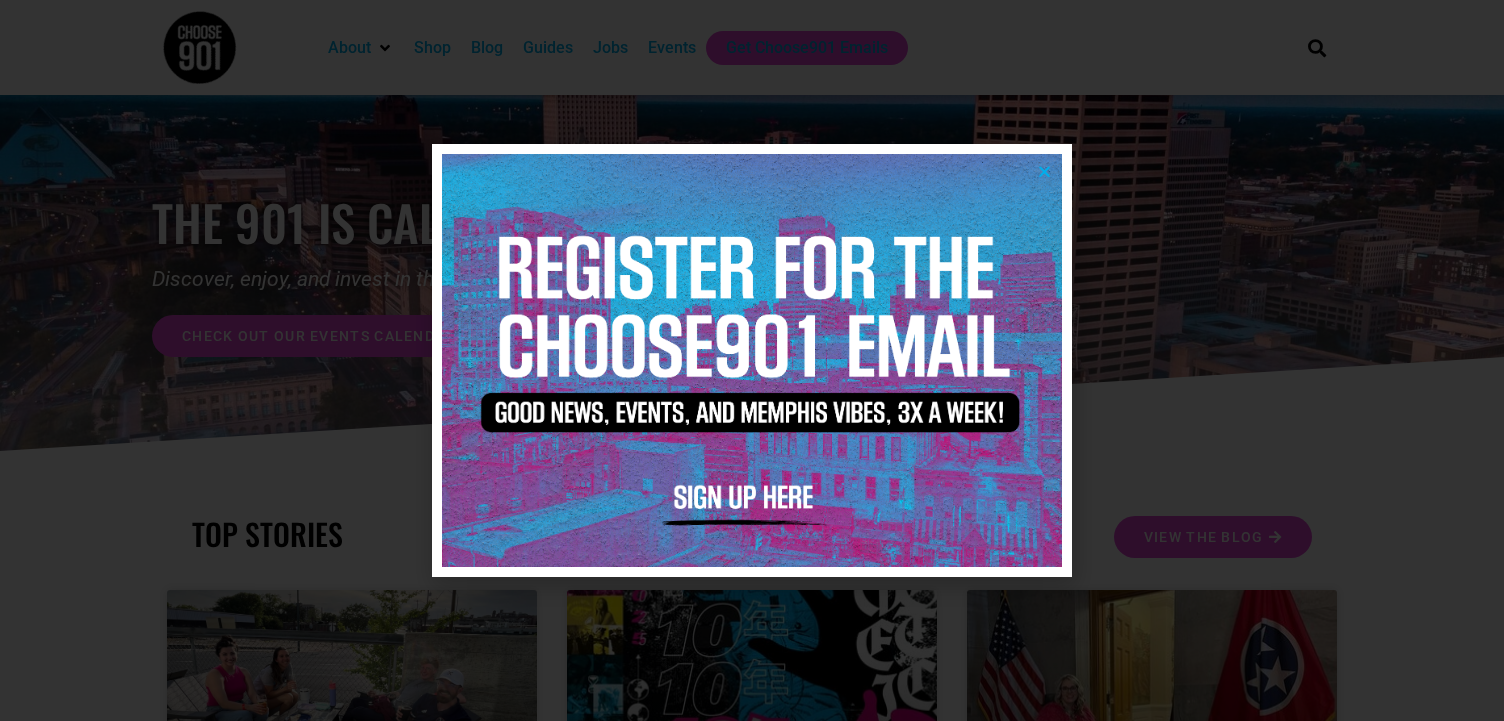 scroll, scrollTop: 0, scrollLeft: 0, axis: both 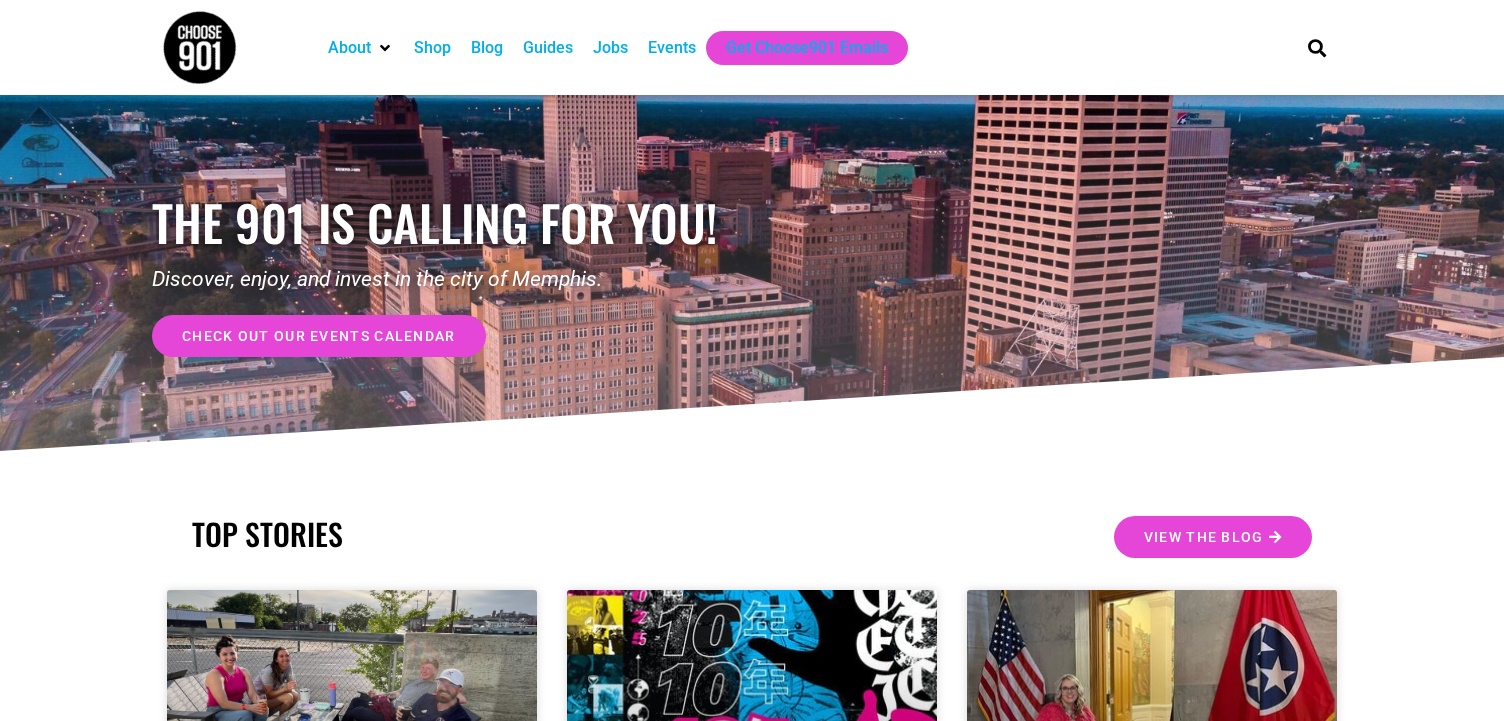 click on "Jobs" at bounding box center [610, 48] 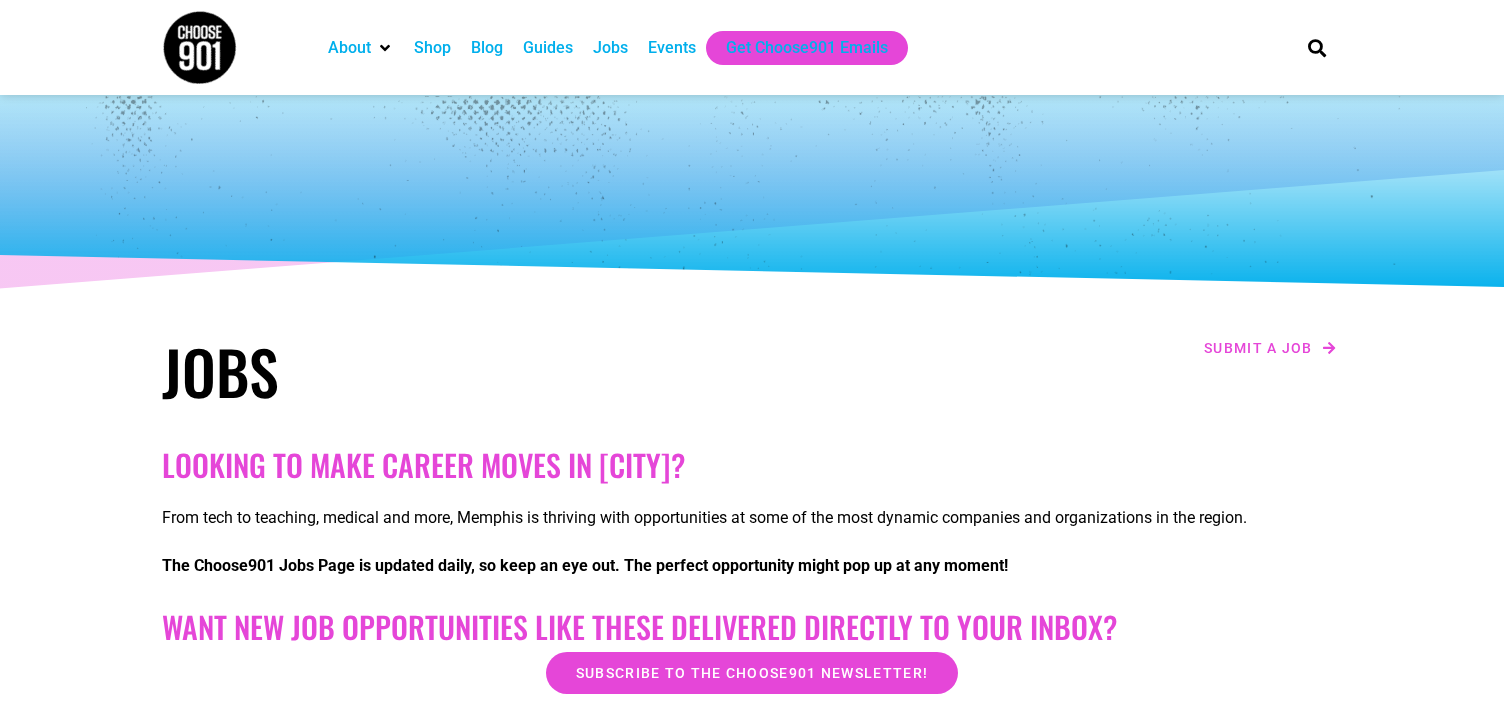 scroll, scrollTop: 0, scrollLeft: 0, axis: both 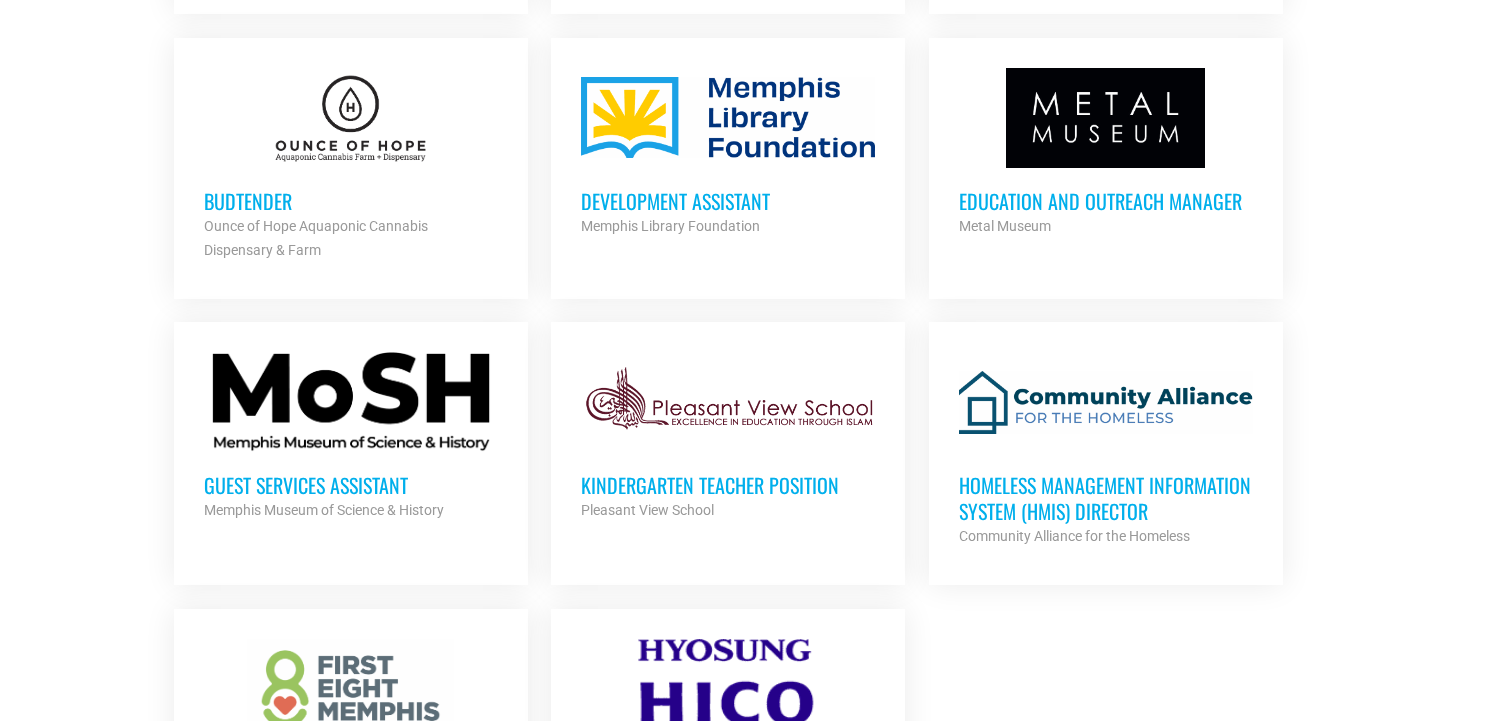 click at bounding box center (728, 118) 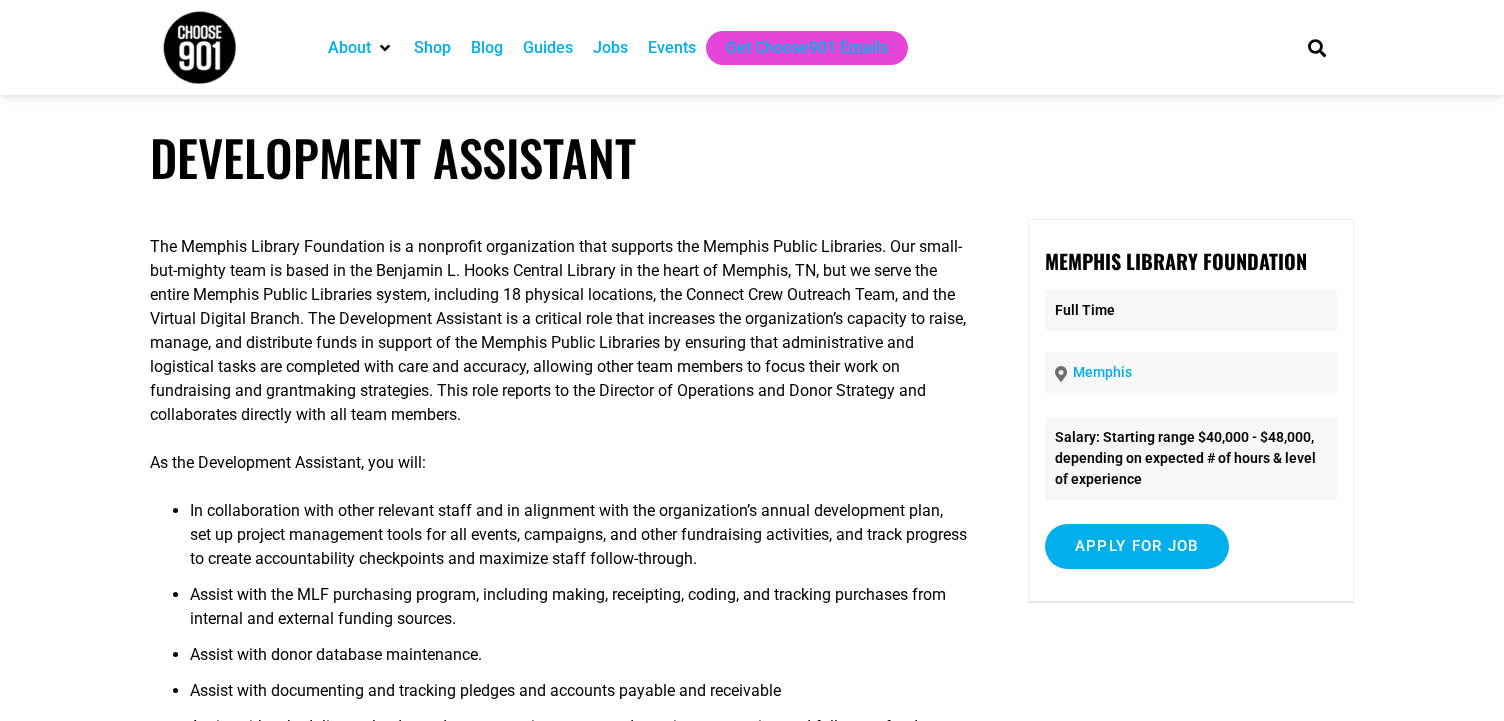 scroll, scrollTop: 0, scrollLeft: 0, axis: both 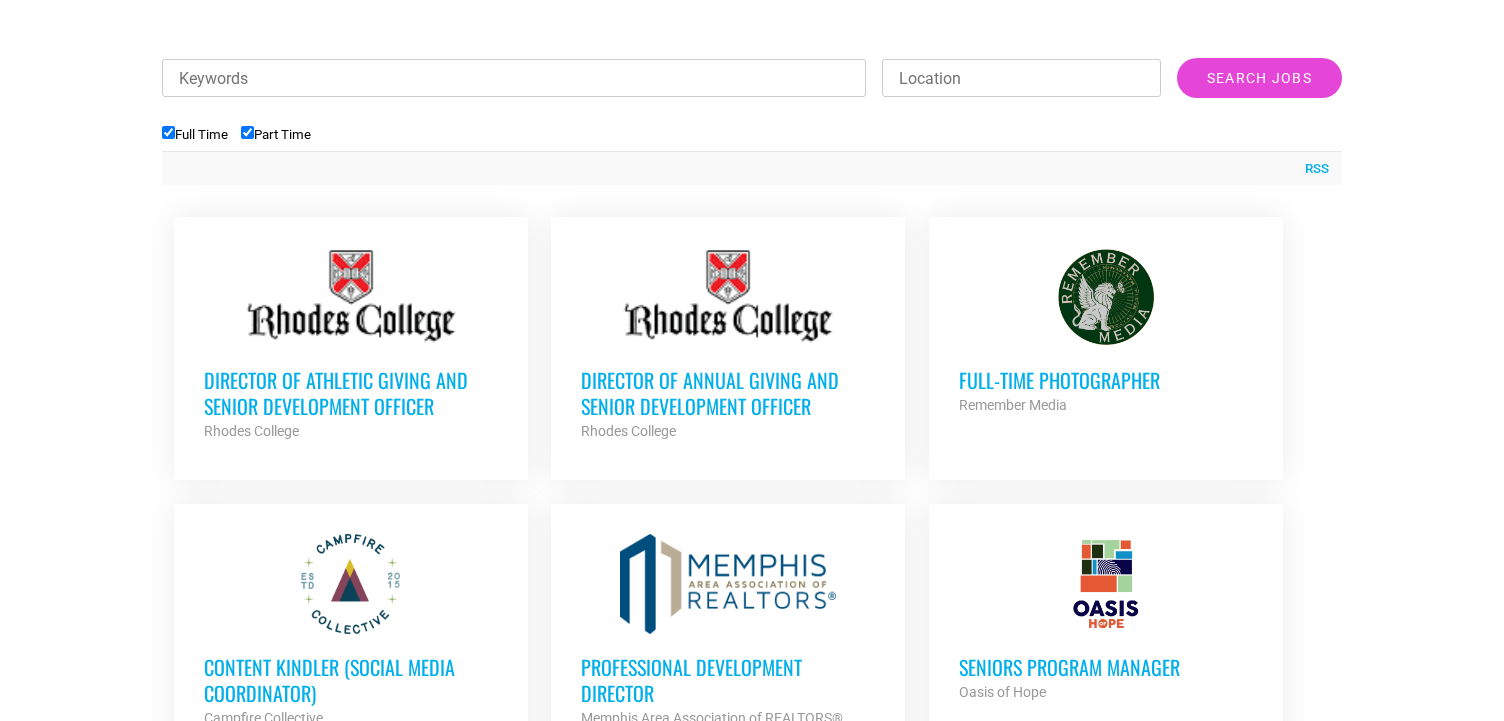 click at bounding box center (728, 297) 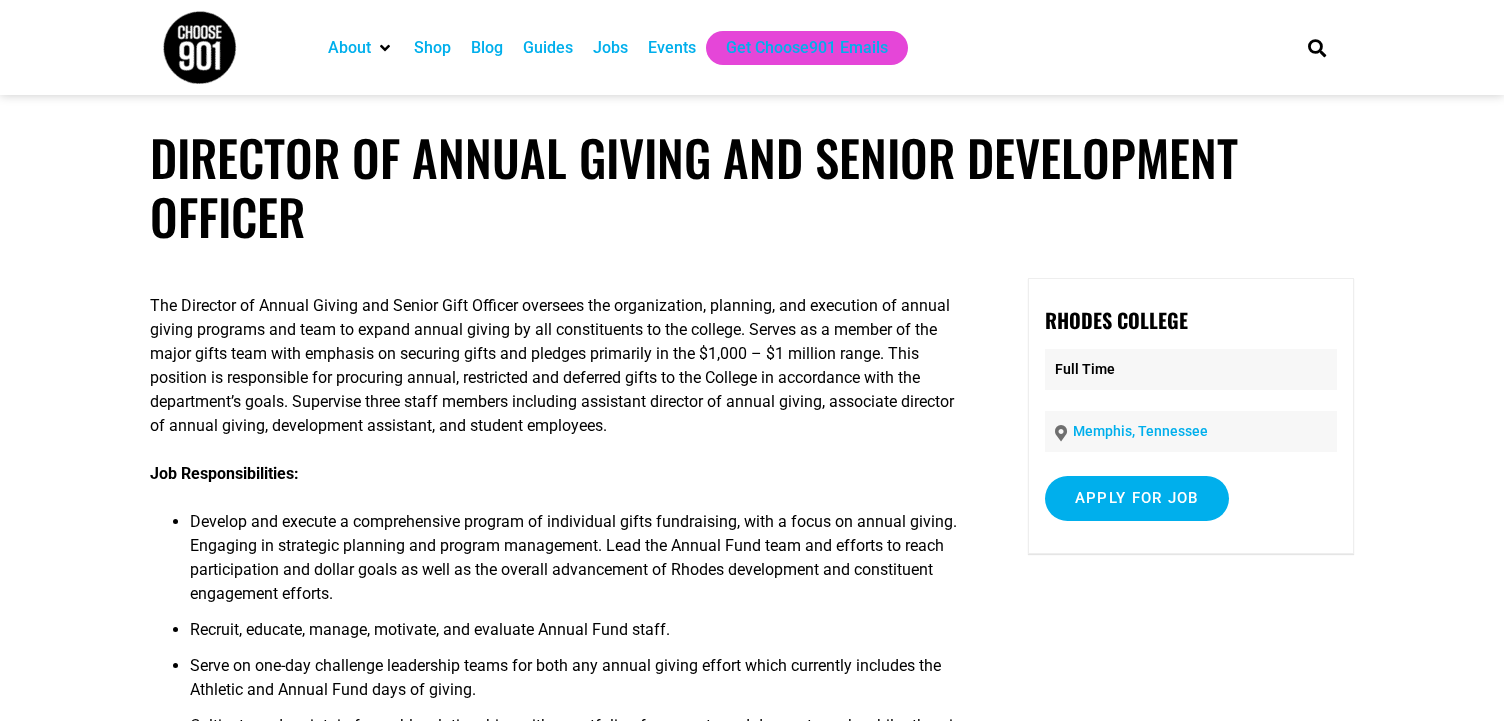 scroll, scrollTop: 0, scrollLeft: 0, axis: both 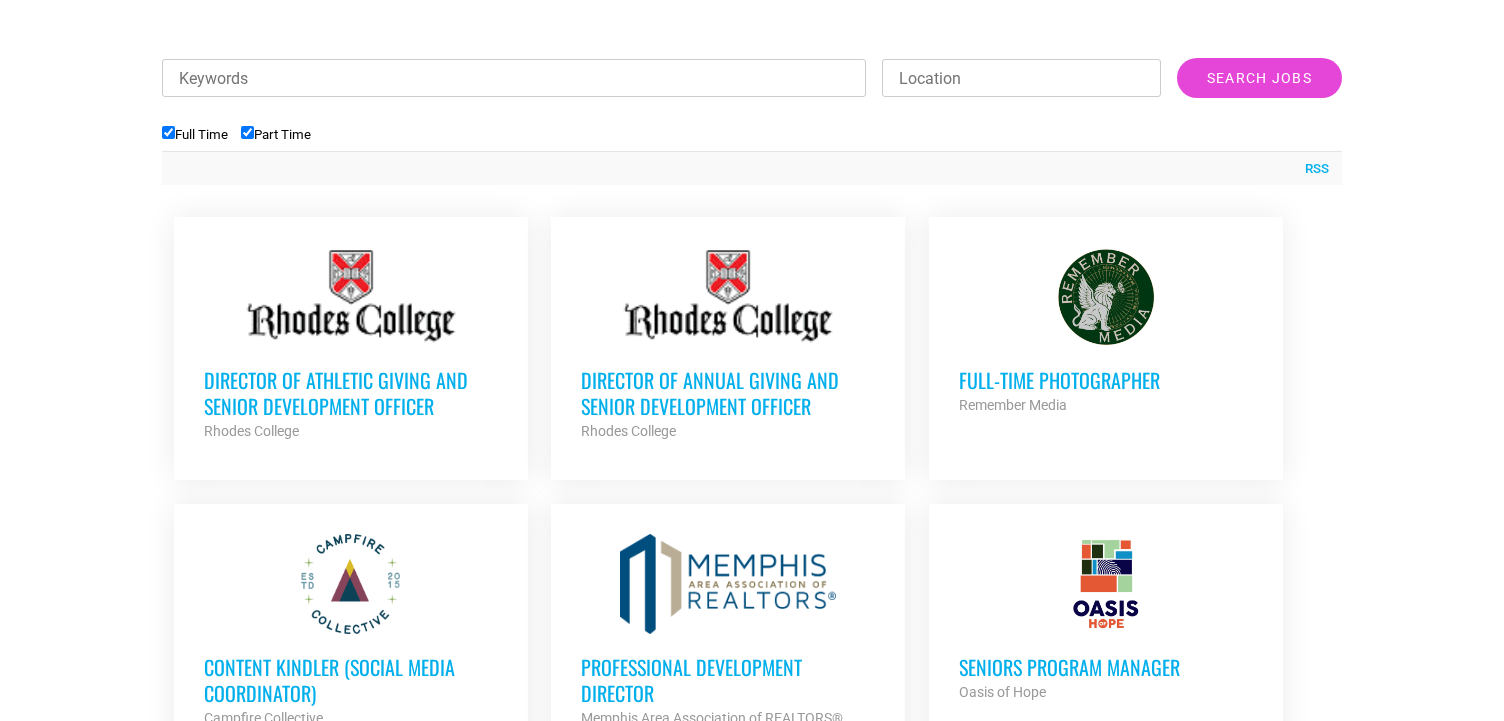 click on "Director of Athletic Giving and Senior Development Officer" at bounding box center [351, 393] 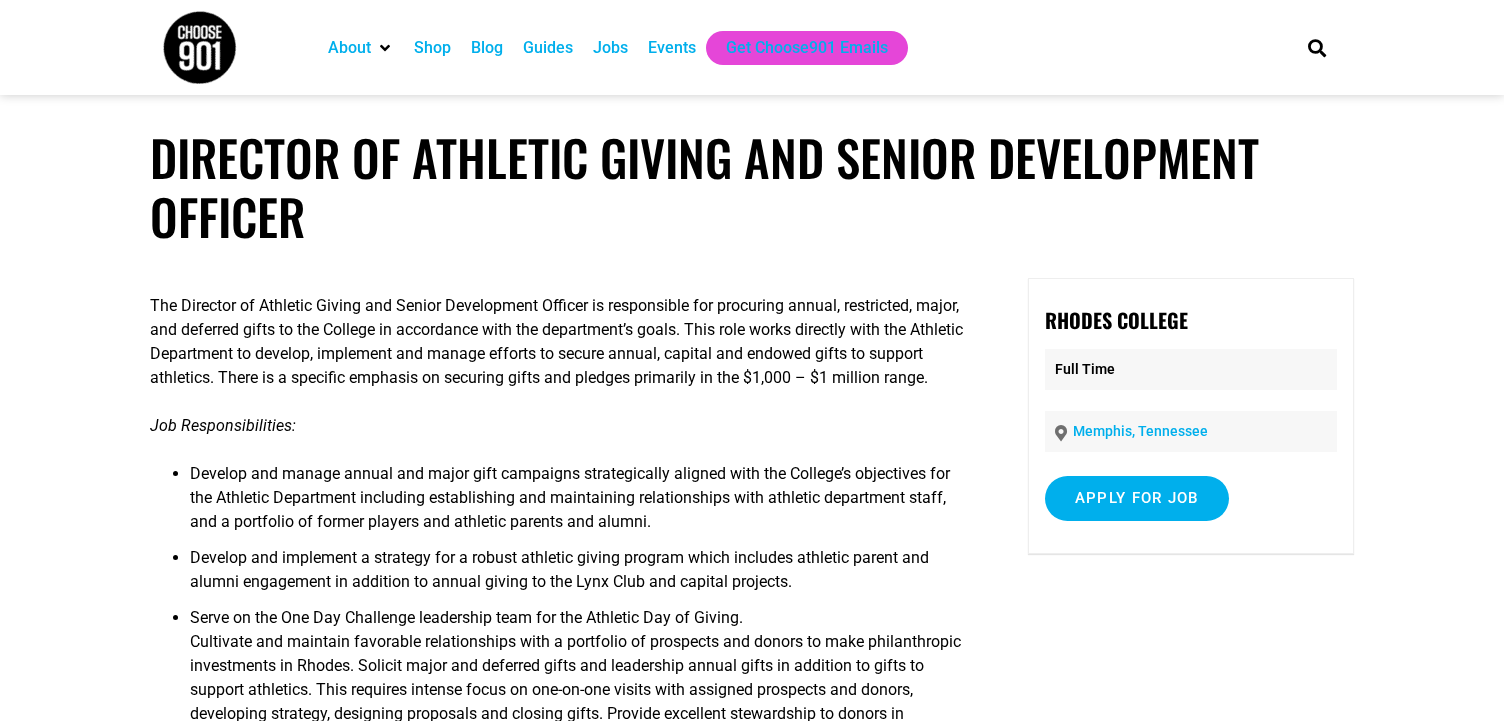 scroll, scrollTop: 0, scrollLeft: 0, axis: both 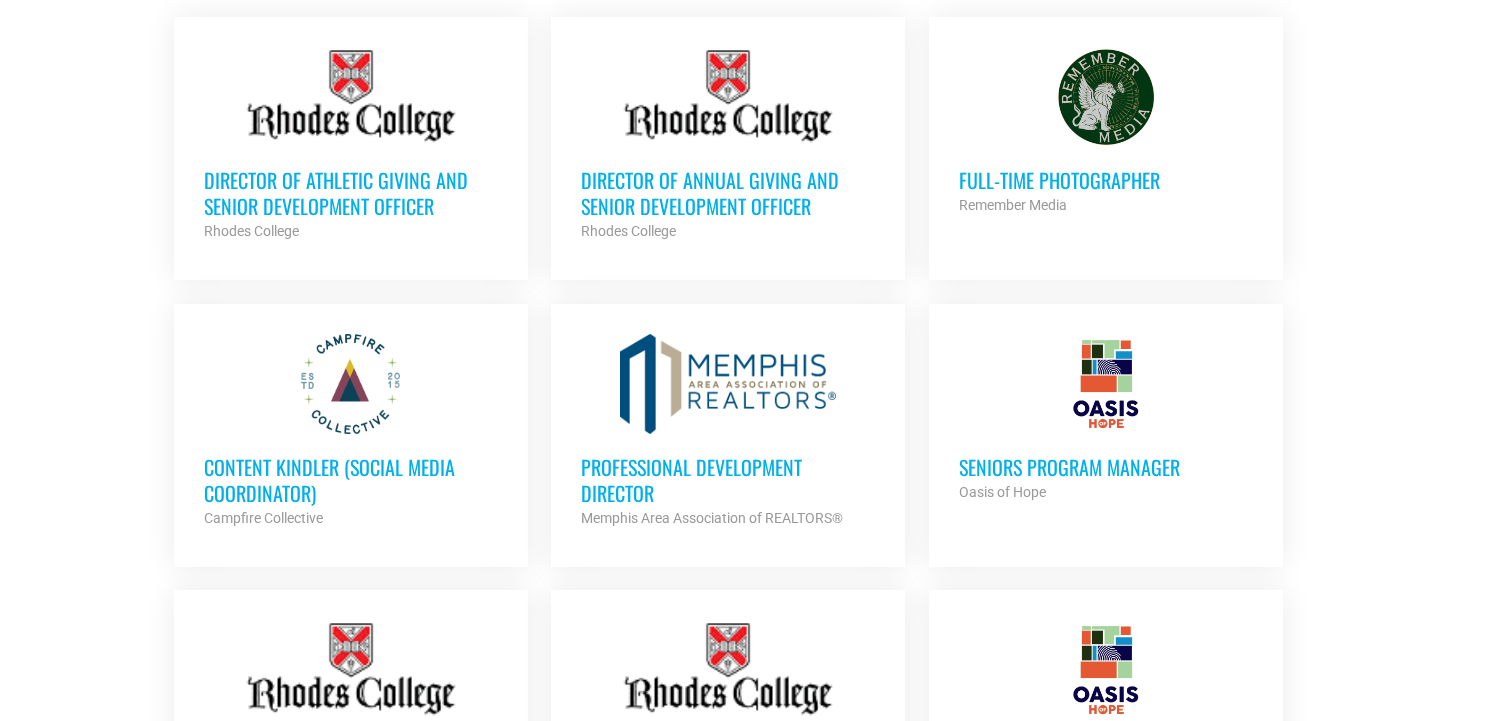 click at bounding box center [728, 384] 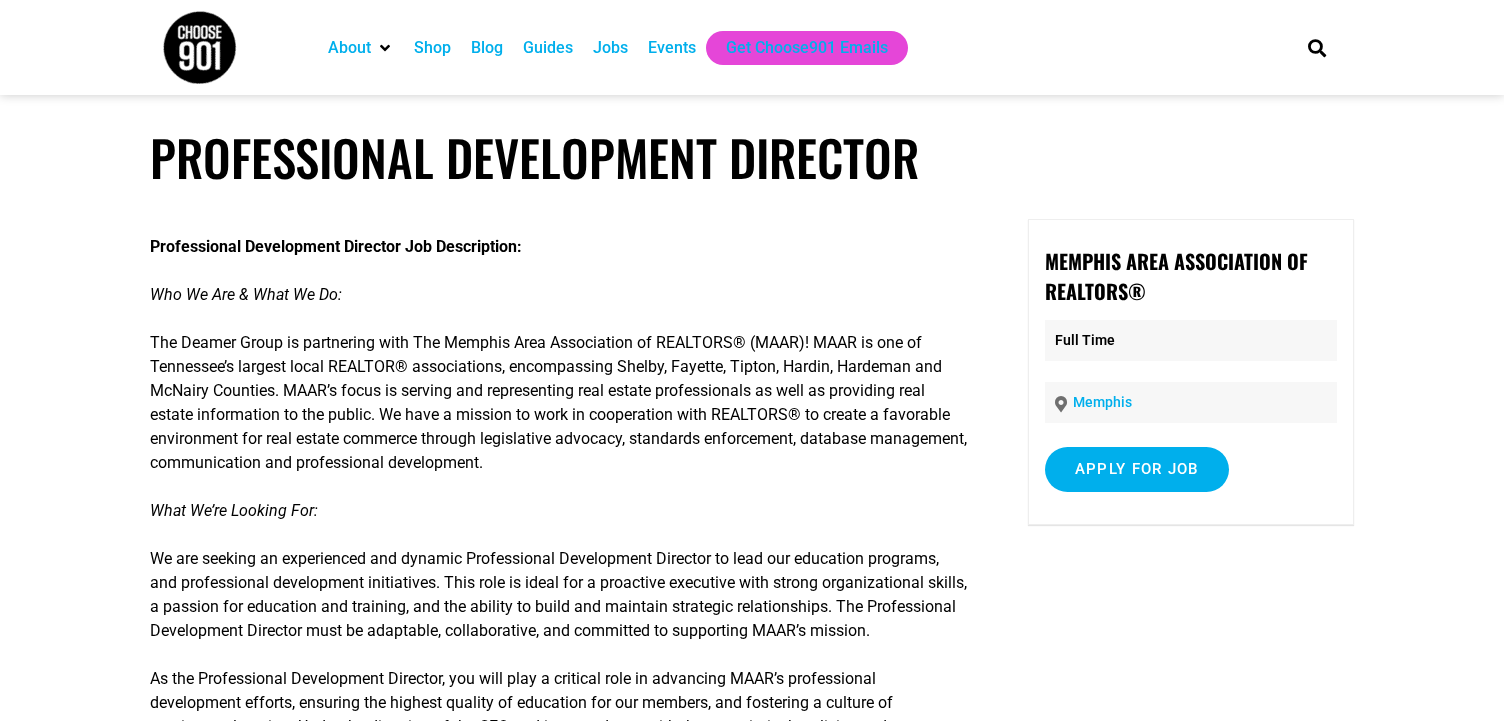 scroll, scrollTop: 0, scrollLeft: 0, axis: both 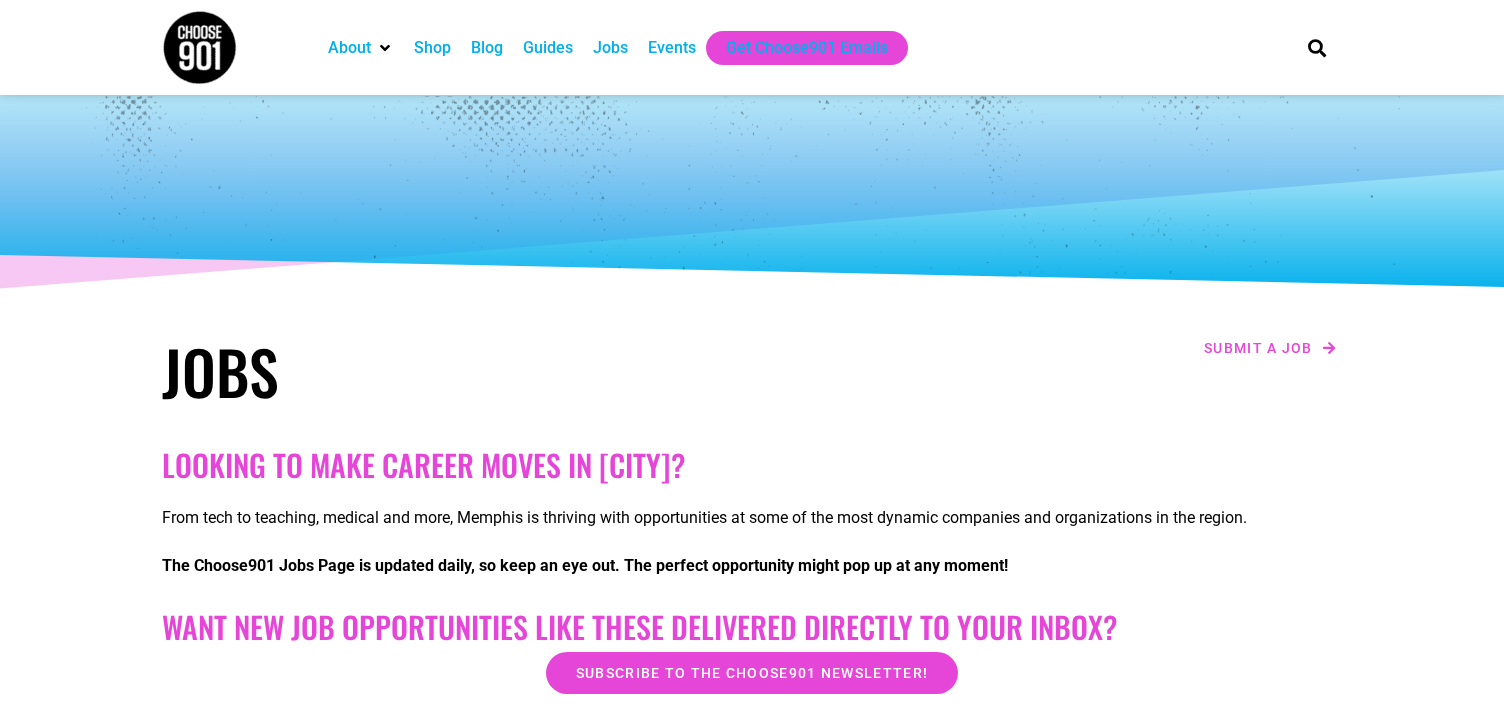click at bounding box center (230, 47) 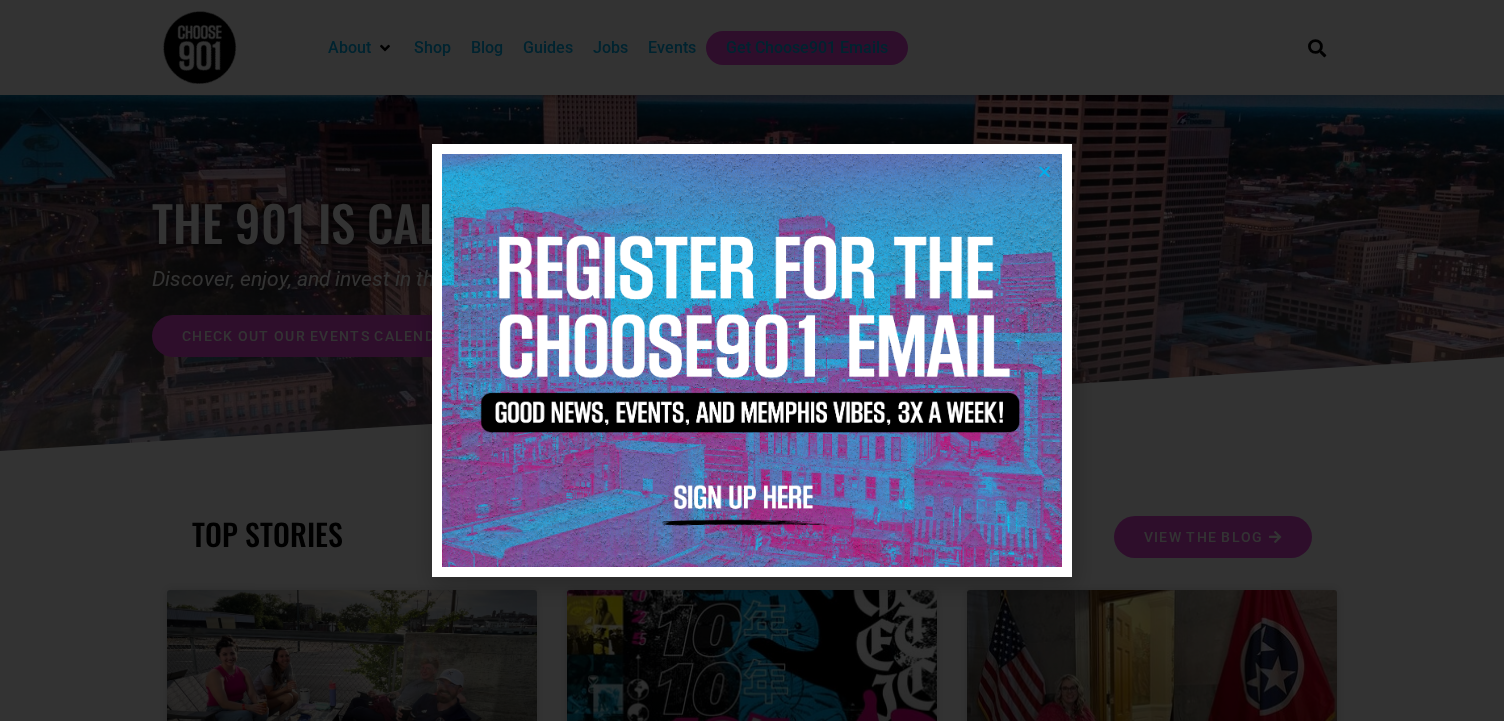 scroll, scrollTop: 0, scrollLeft: 0, axis: both 